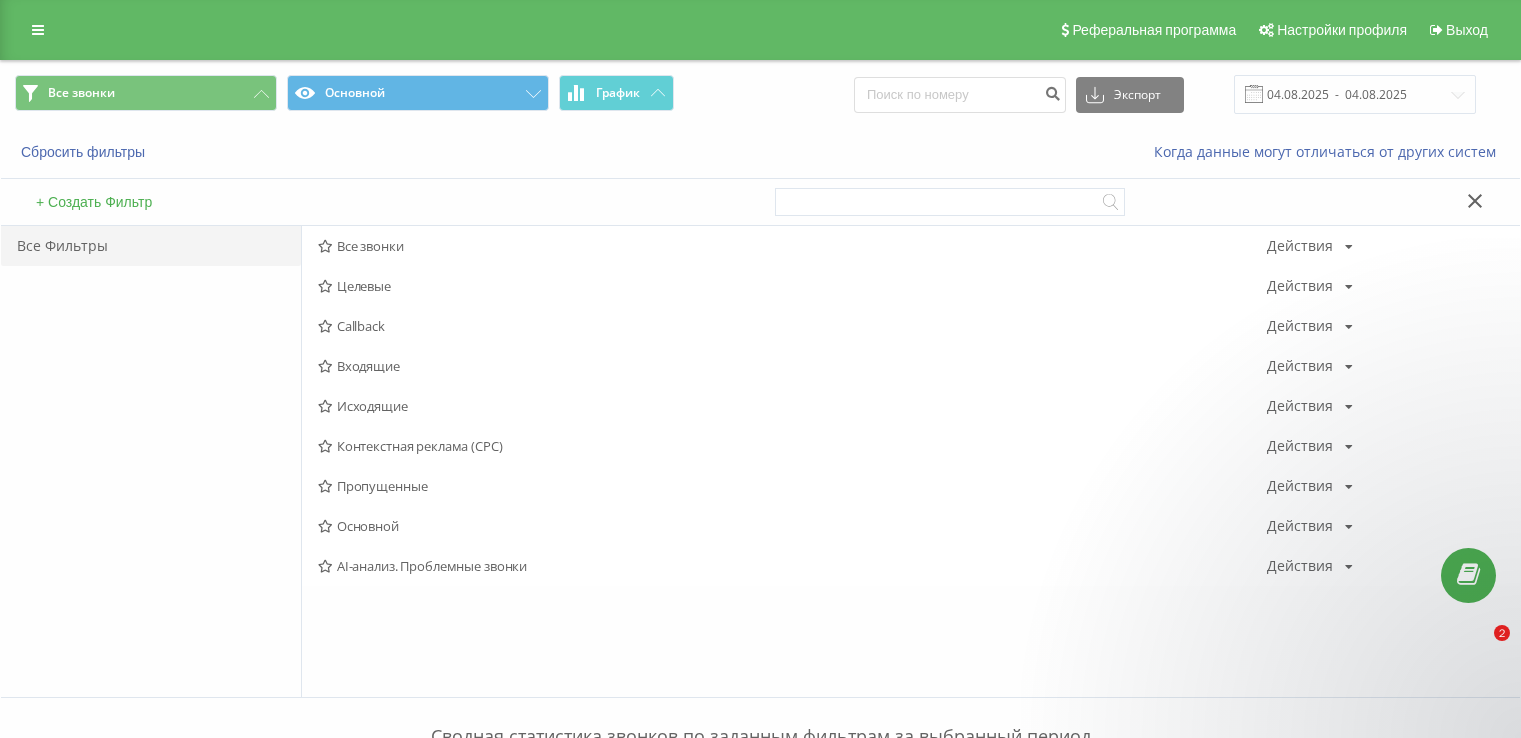 scroll, scrollTop: 0, scrollLeft: 0, axis: both 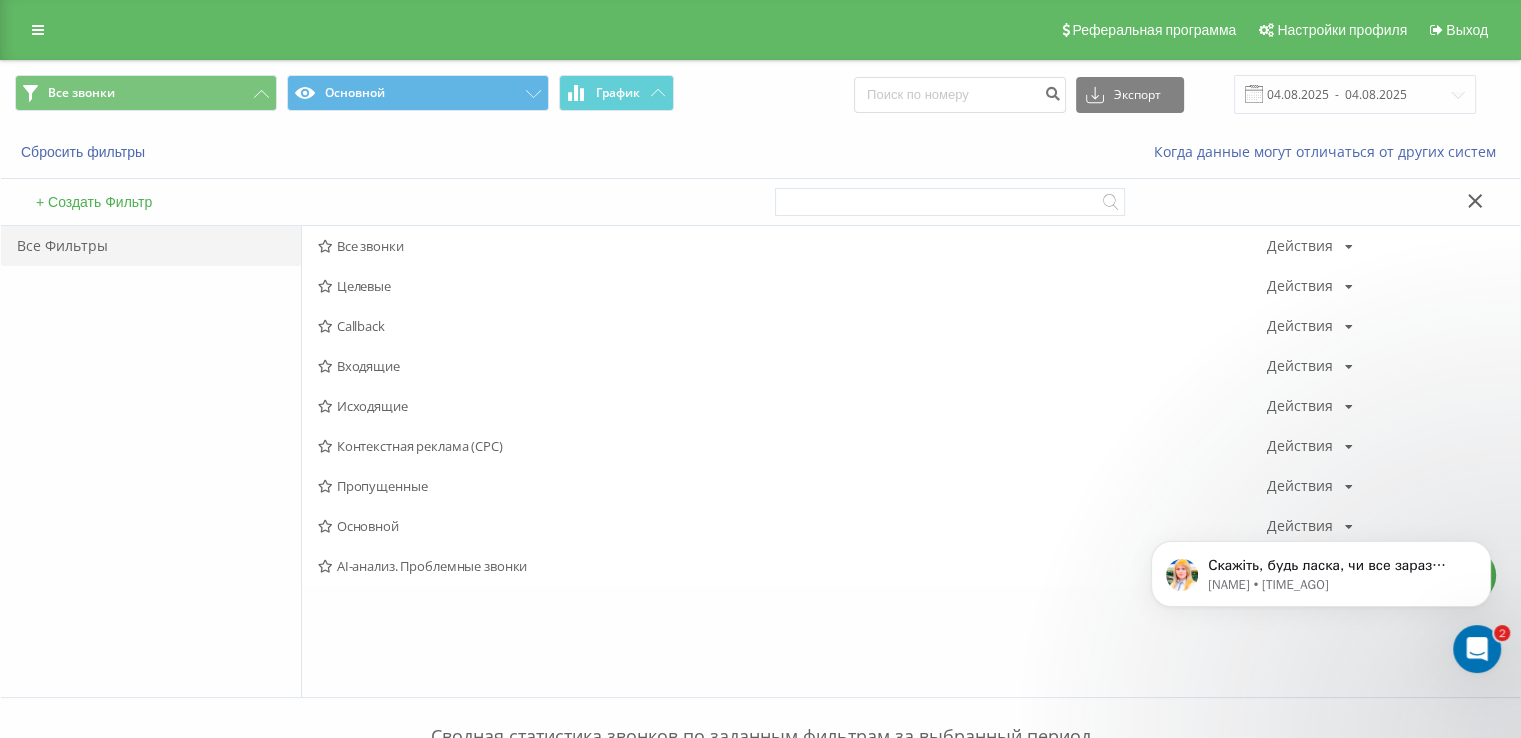 drag, startPoint x: 984, startPoint y: 140, endPoint x: 1004, endPoint y: 141, distance: 20.024984 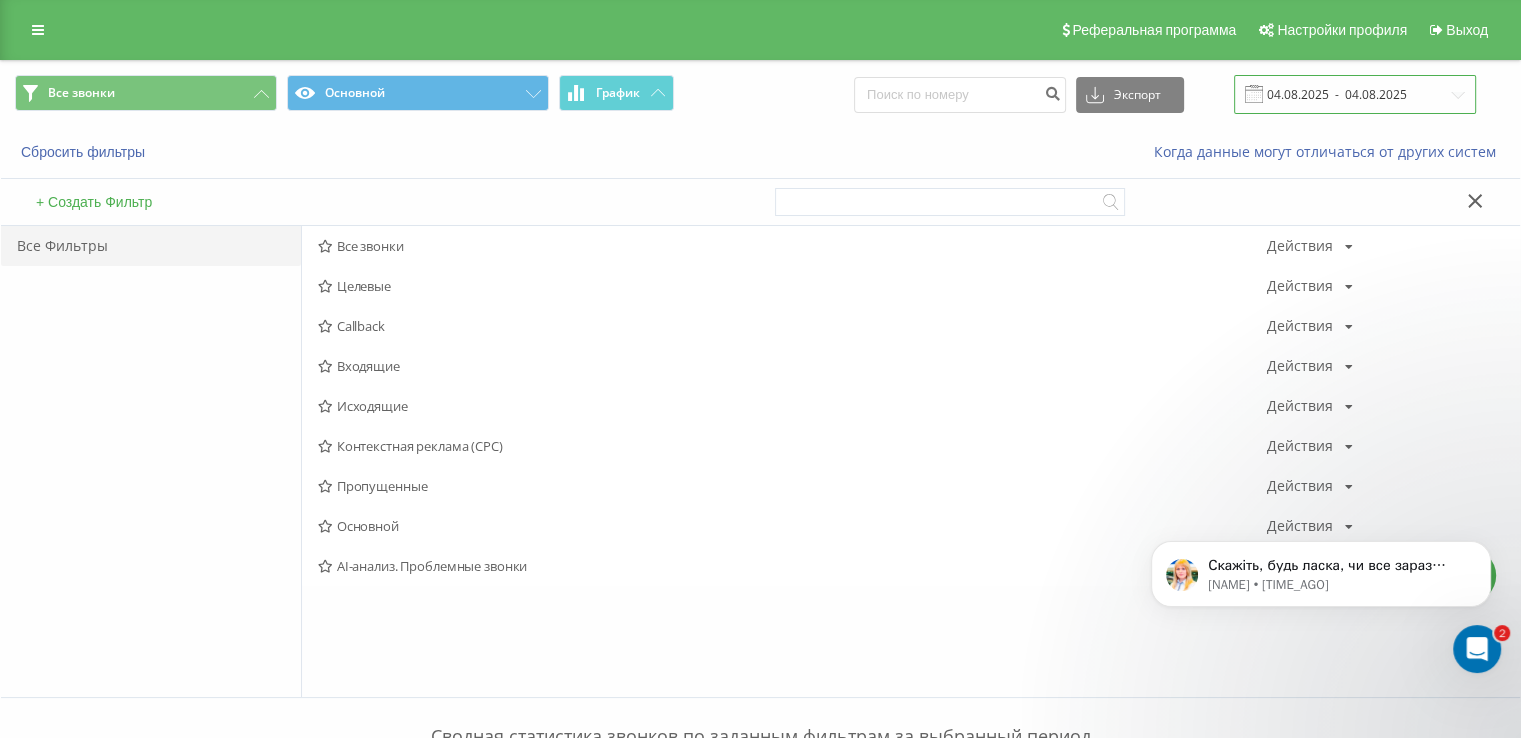click on "04.08.2025  -  04.08.2025" at bounding box center [1355, 94] 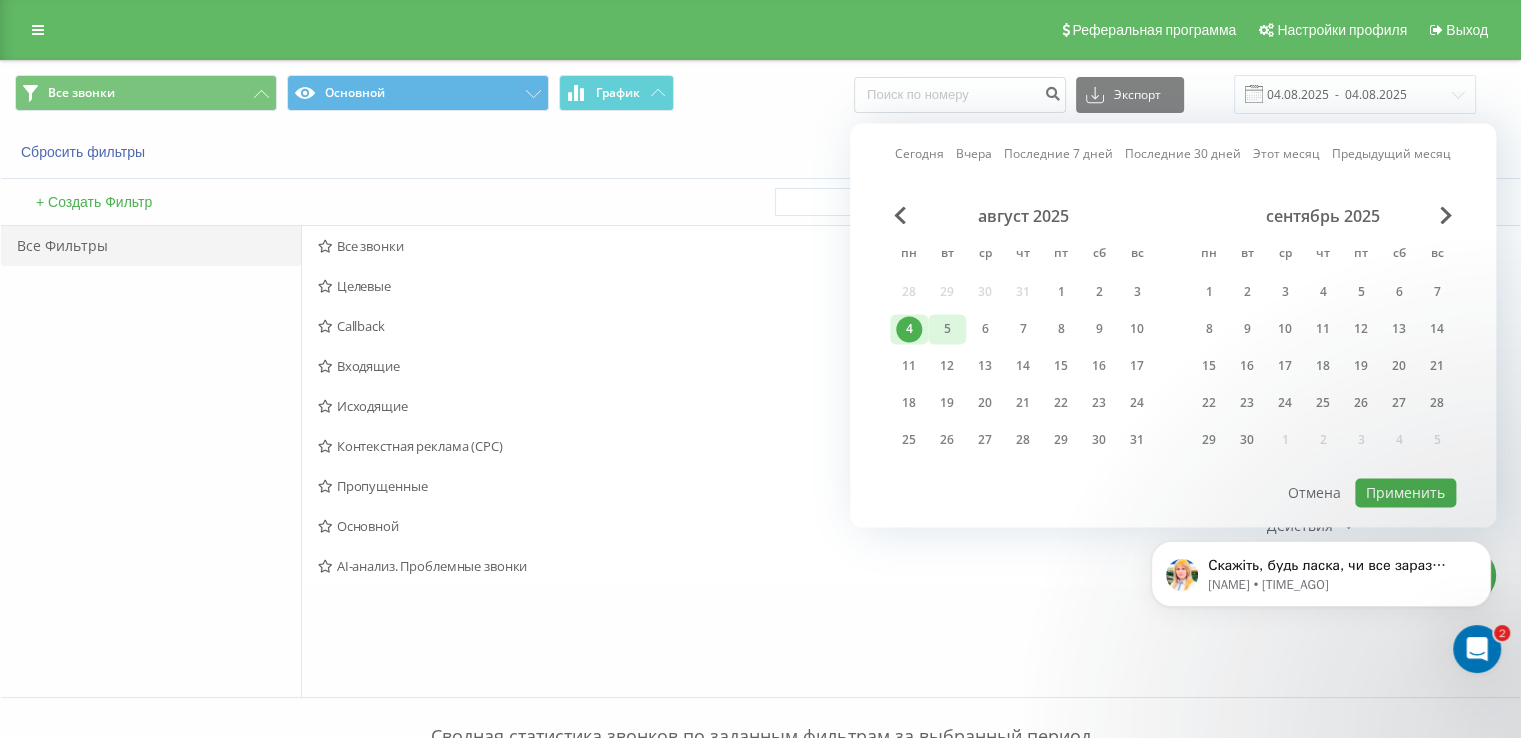 click on "5" at bounding box center (947, 329) 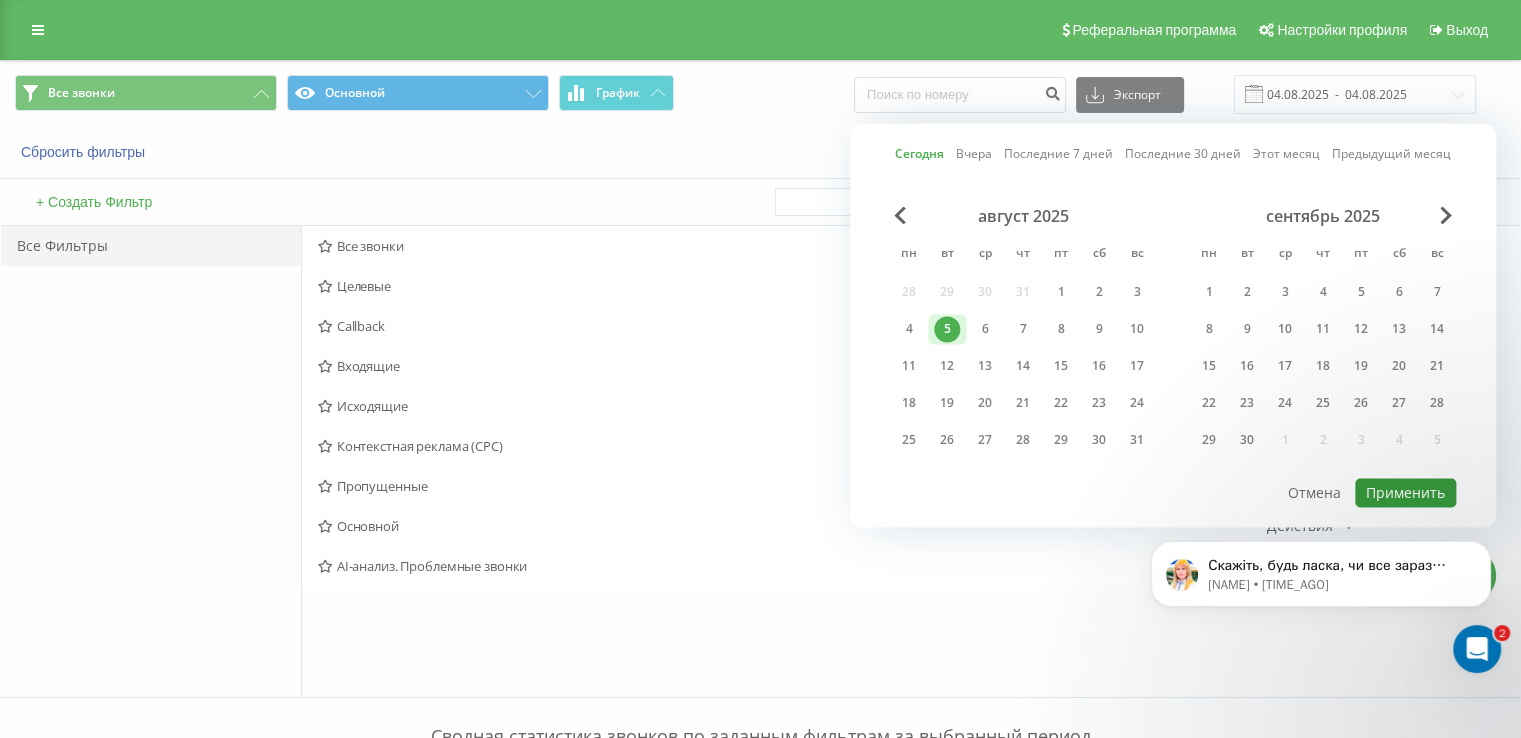 click on "Применить" at bounding box center (1405, 492) 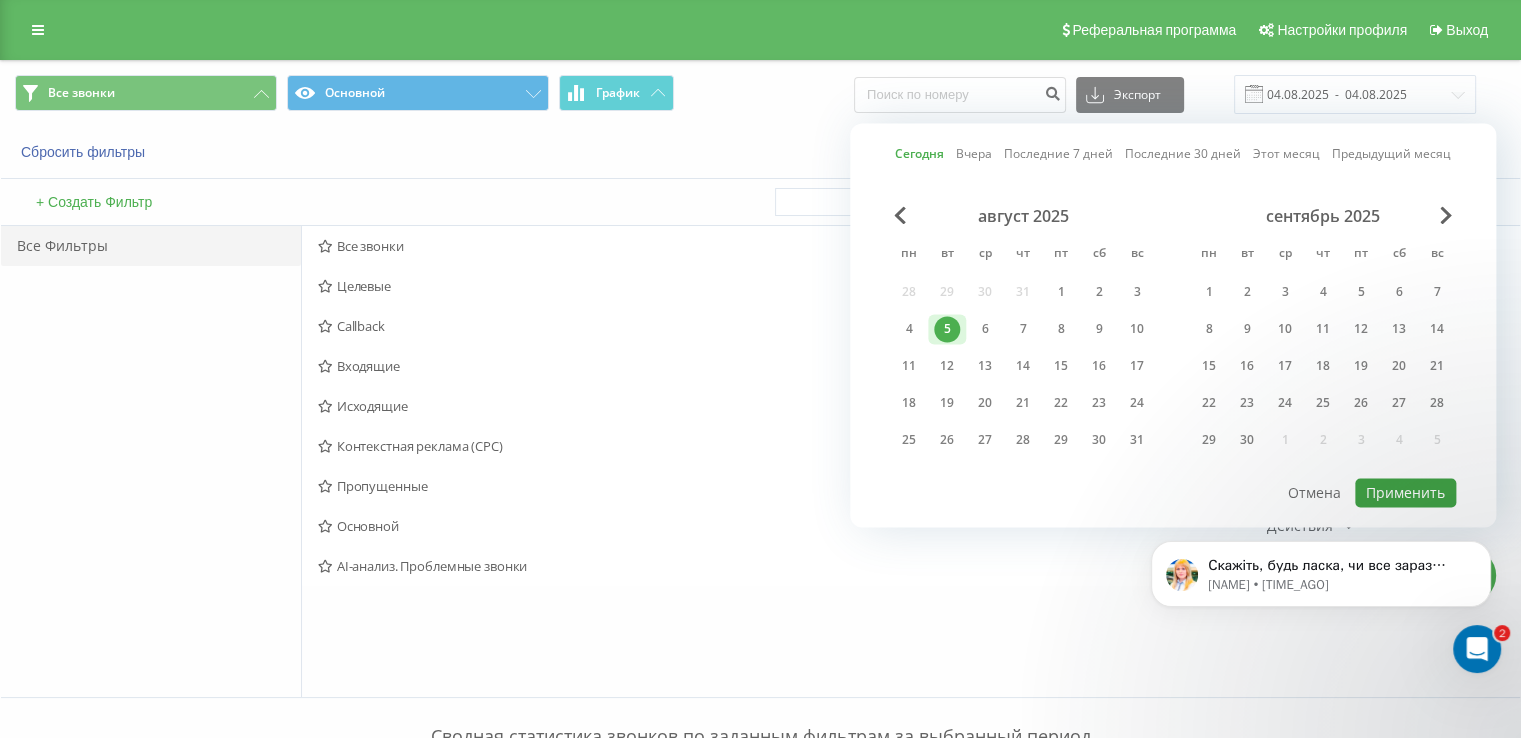type on "05.08.2025  -  05.08.2025" 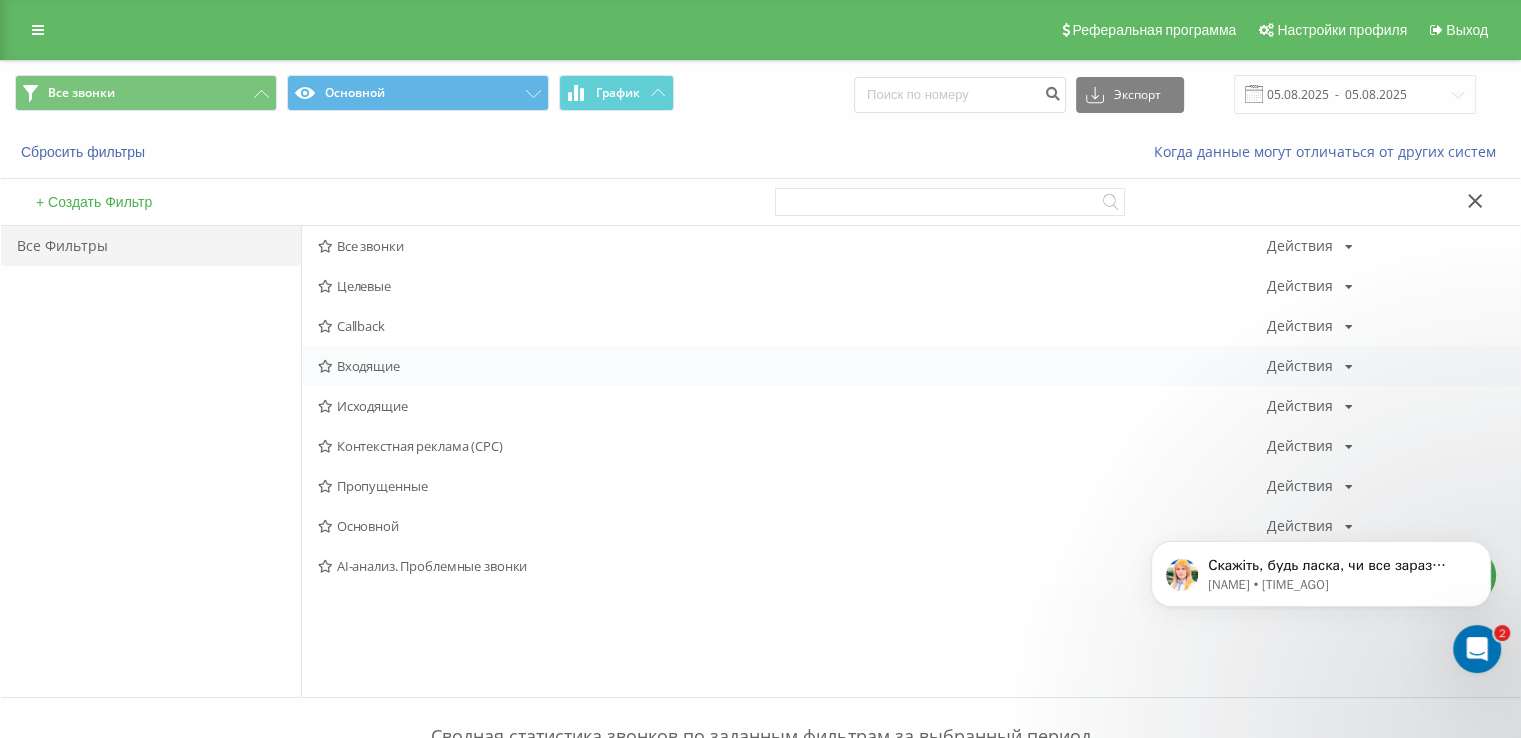 click on "Входящие Действия Редактировать Копировать Удалить По умолчанию Поделиться" at bounding box center [911, 366] 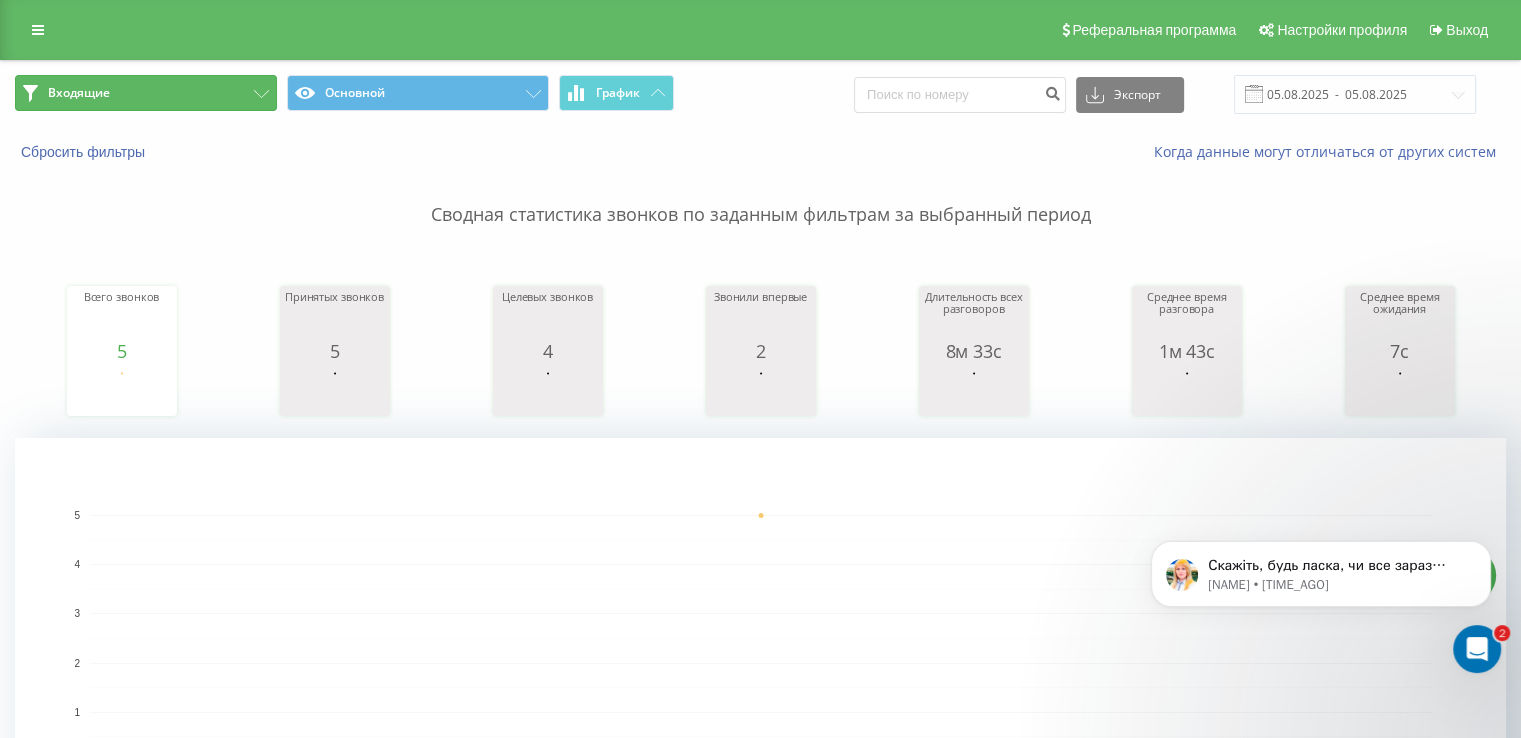 click on "Входящие" at bounding box center [146, 93] 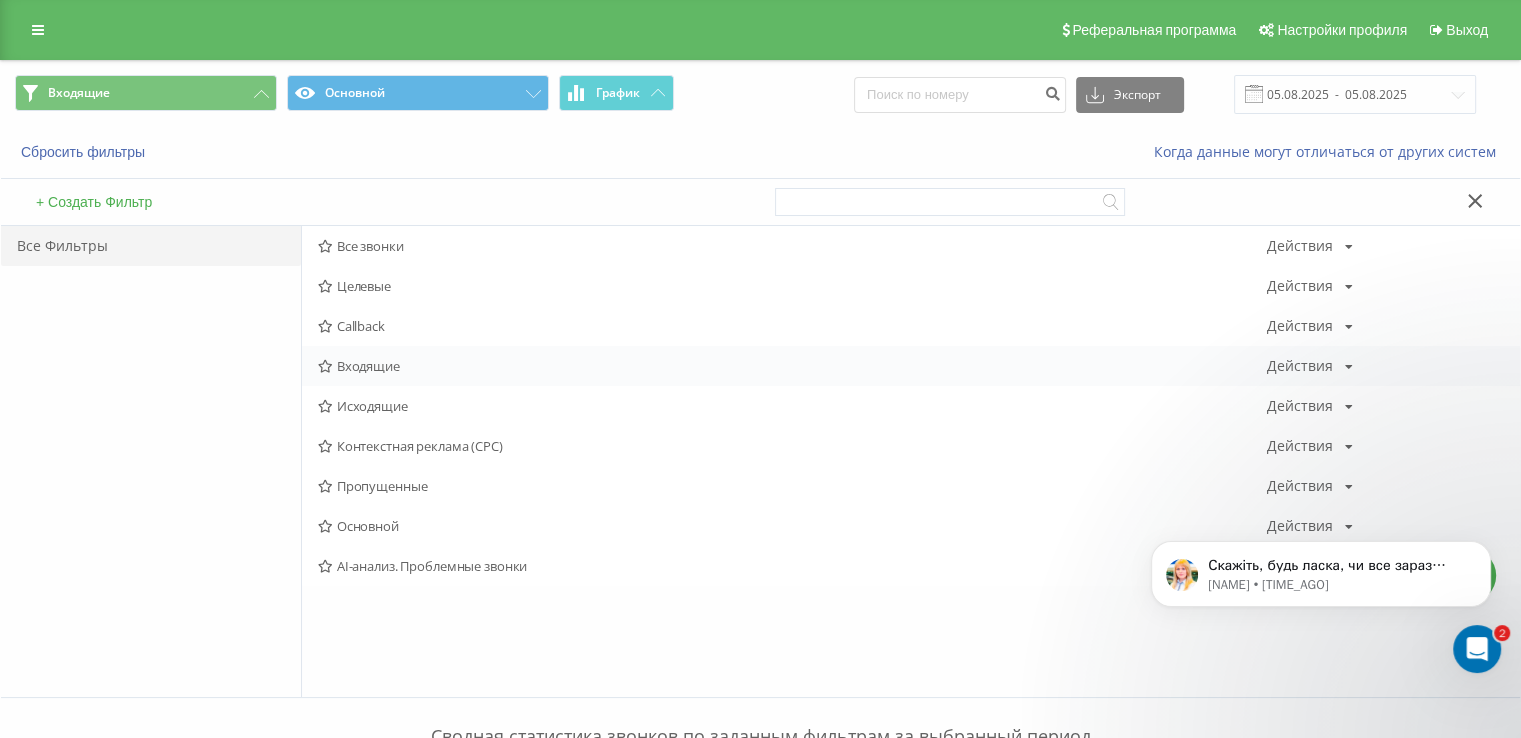 click on "Входящие Действия Редактировать Копировать Удалить По умолчанию Поделиться" at bounding box center [911, 366] 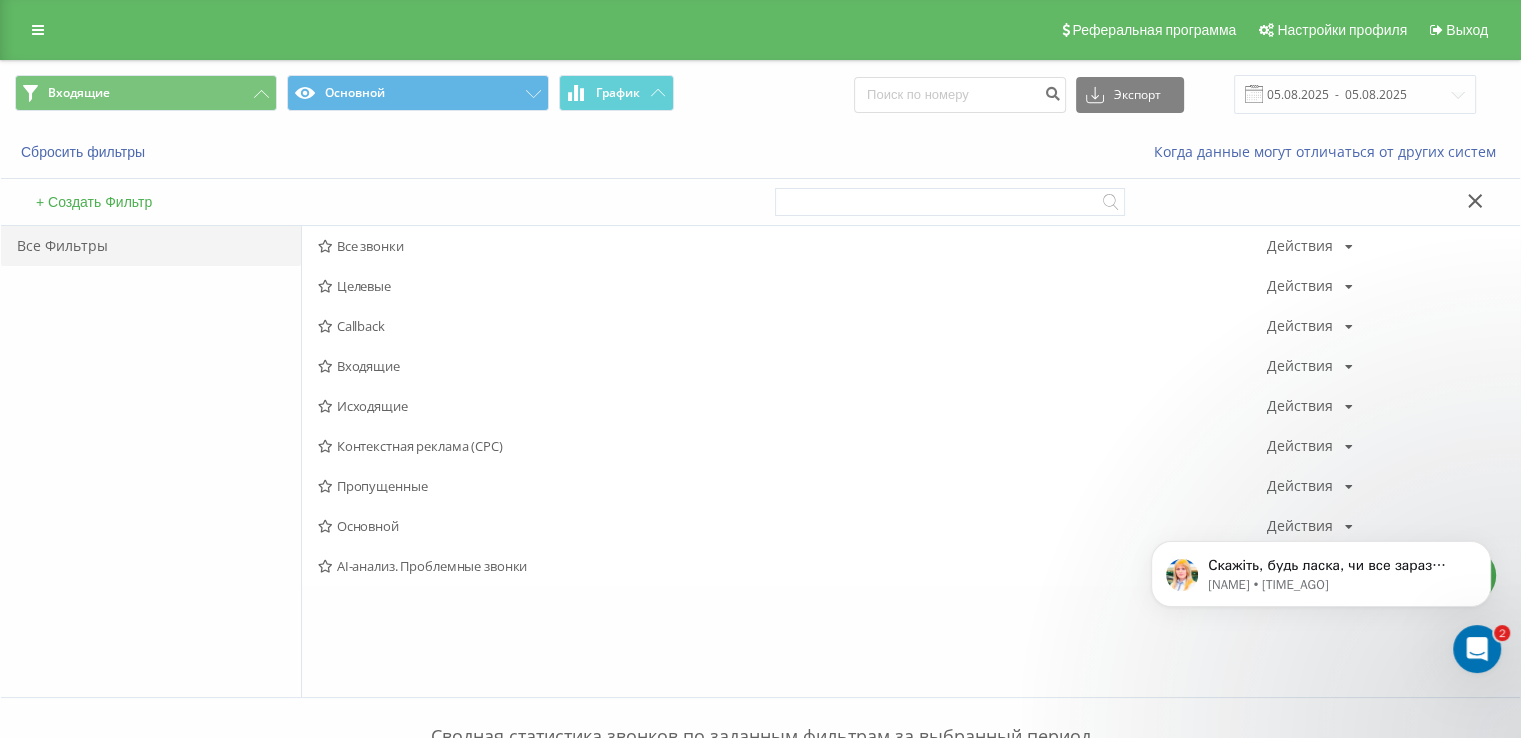 click on "Входящие" at bounding box center (792, 366) 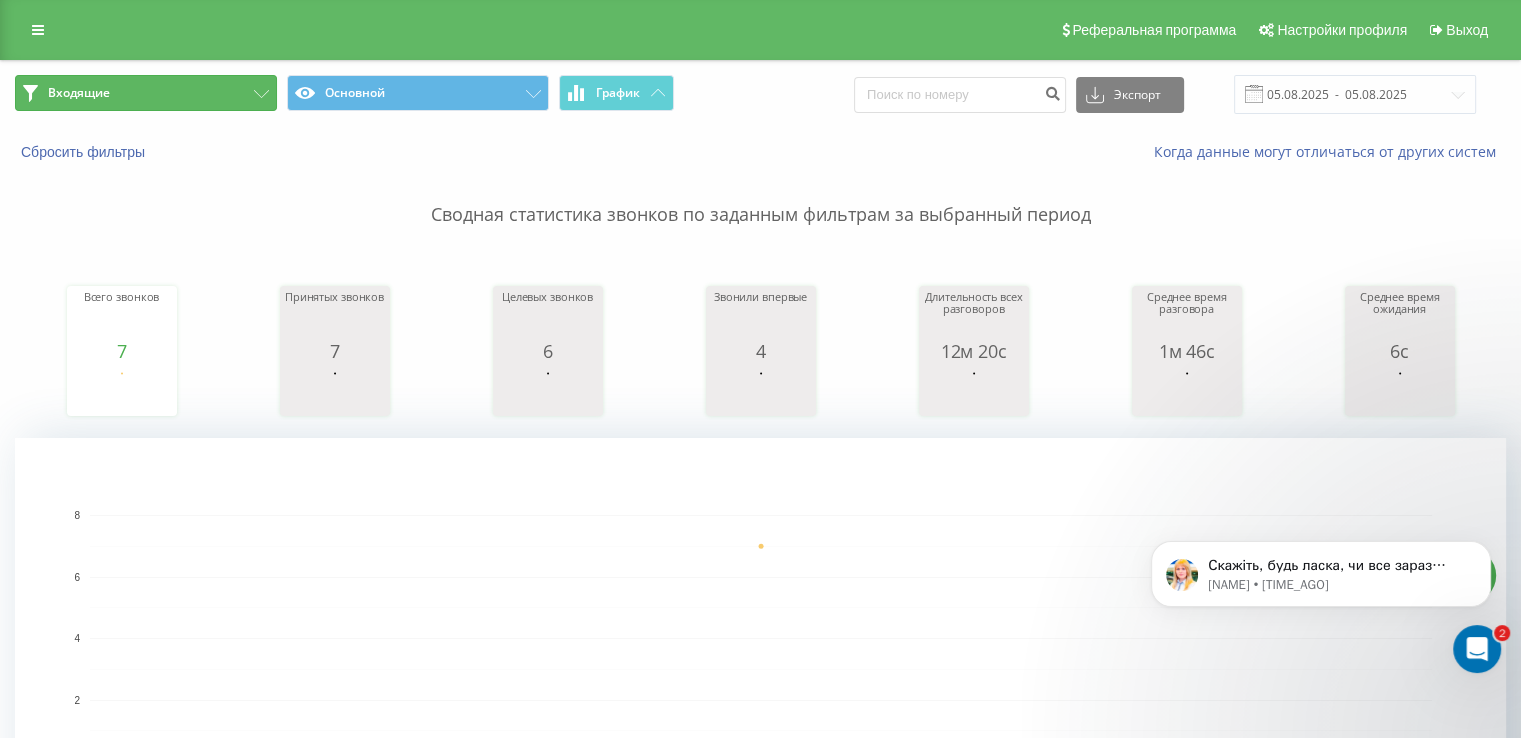 click on "Входящие" at bounding box center [146, 93] 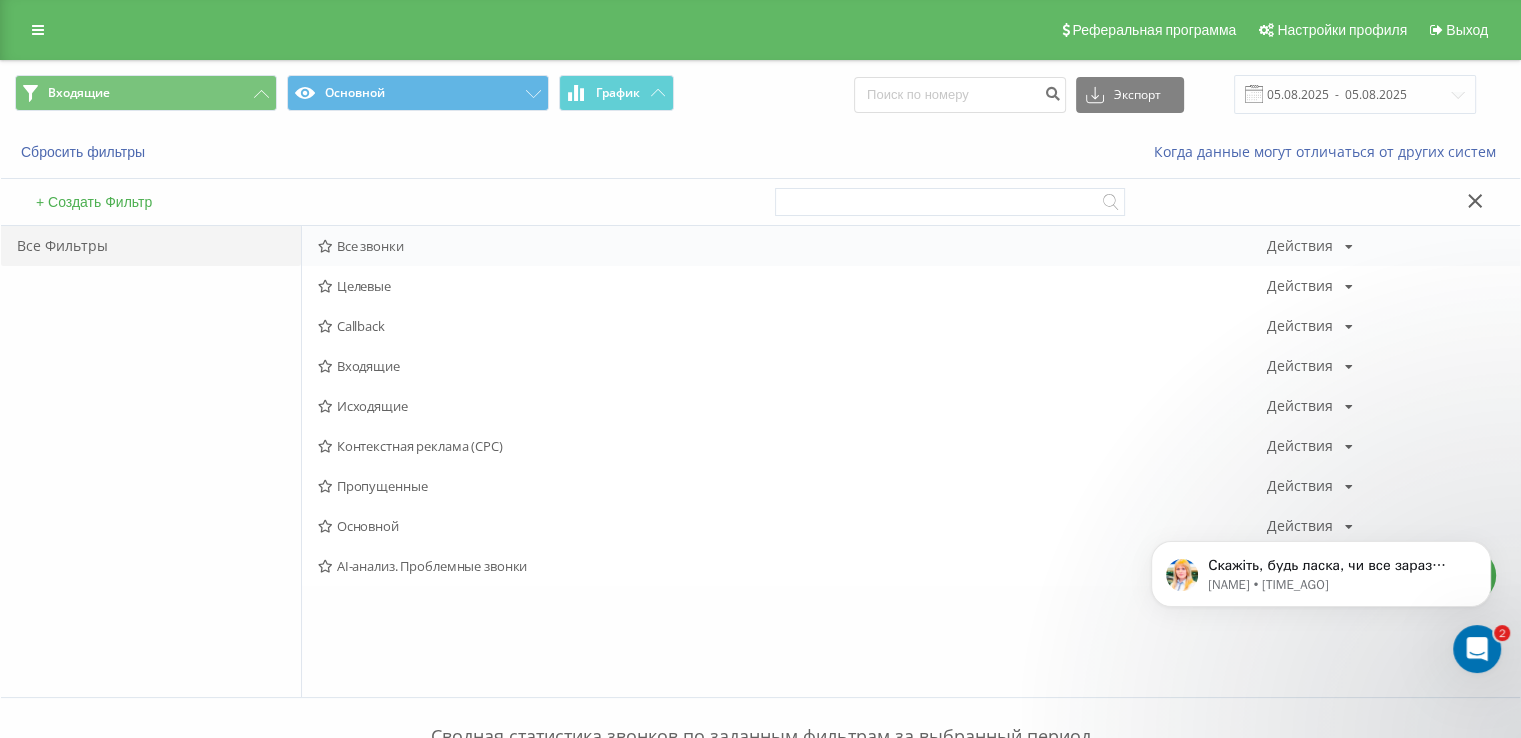 click on "Все звонки" at bounding box center [792, 246] 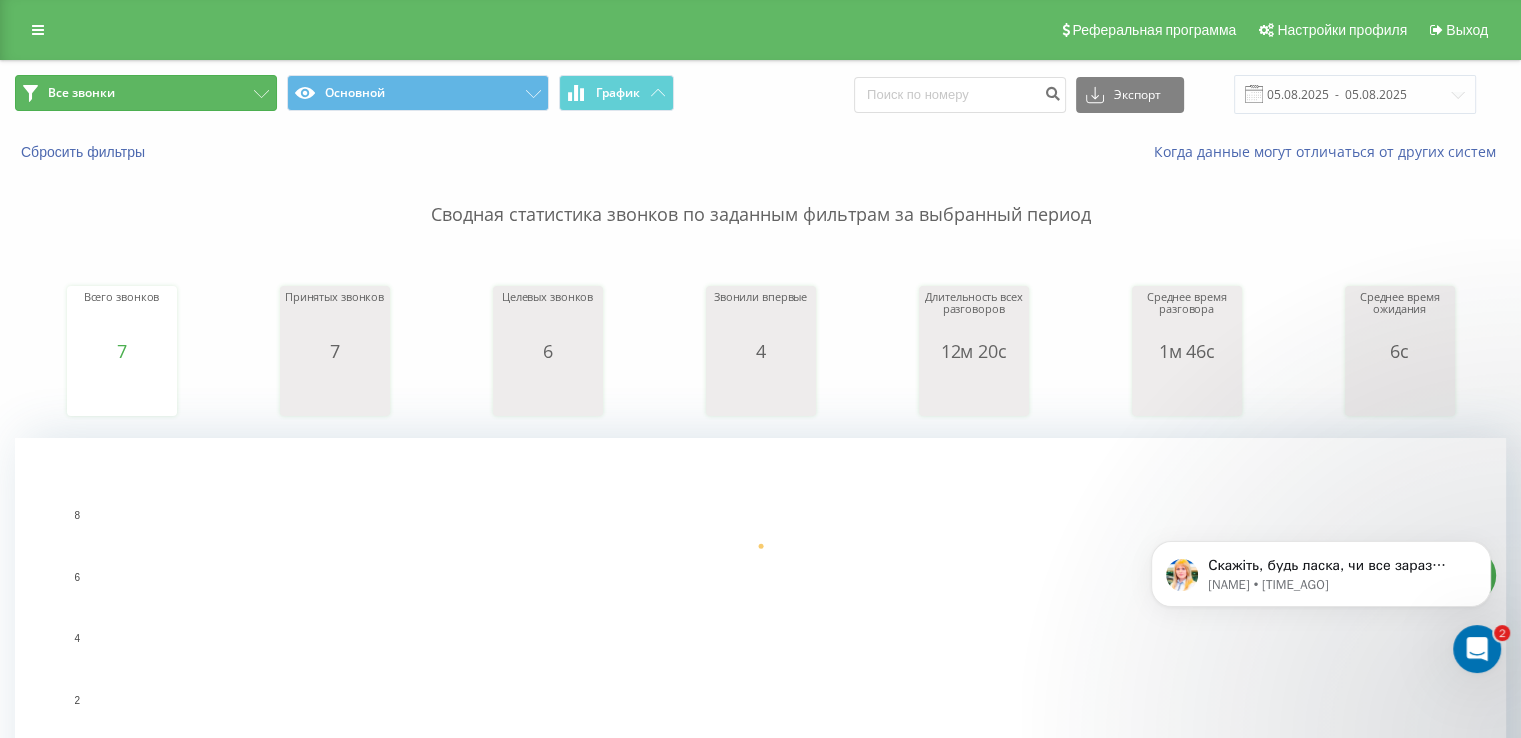 click on "Все звонки" at bounding box center [146, 93] 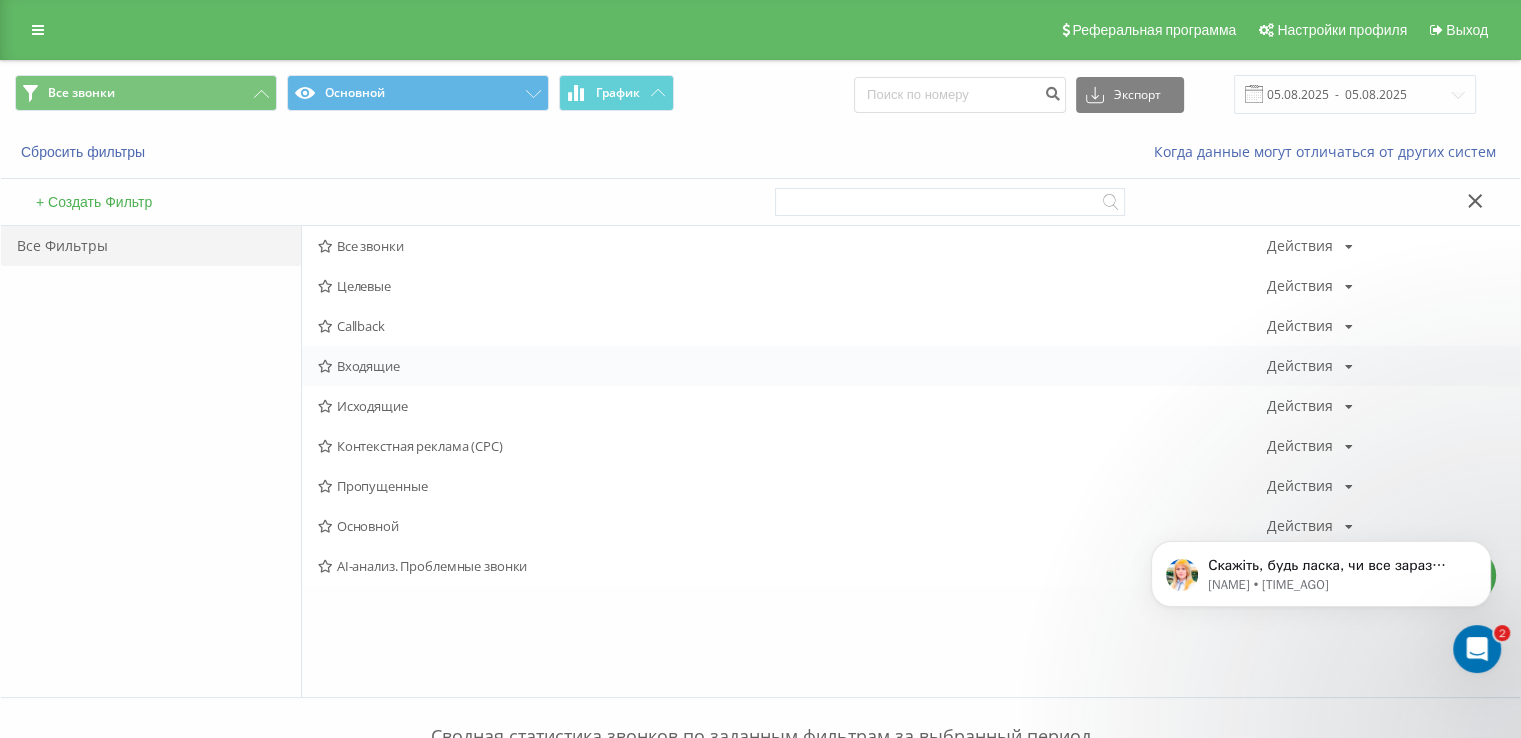click on "Входящие" at bounding box center [792, 366] 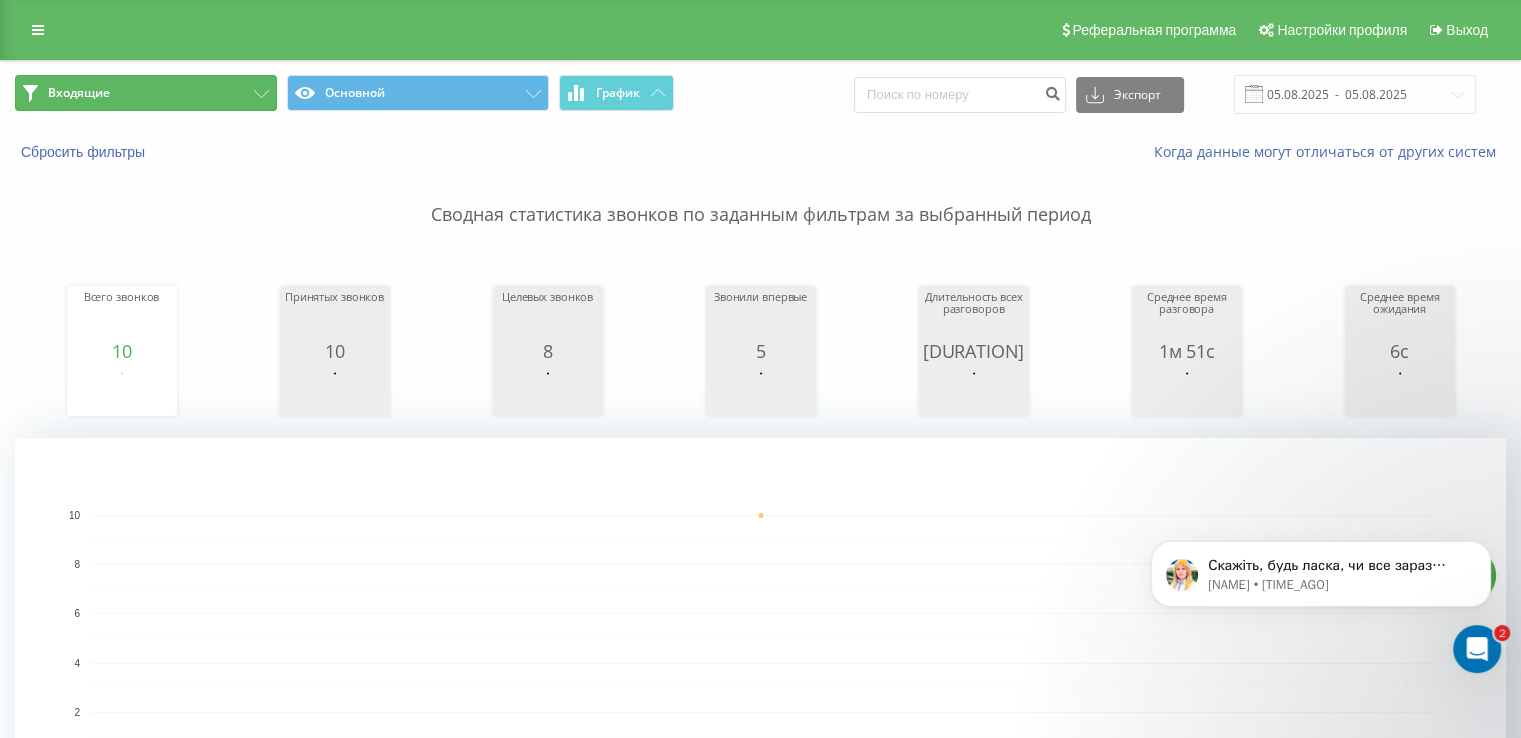 click on "Входящие" at bounding box center [146, 93] 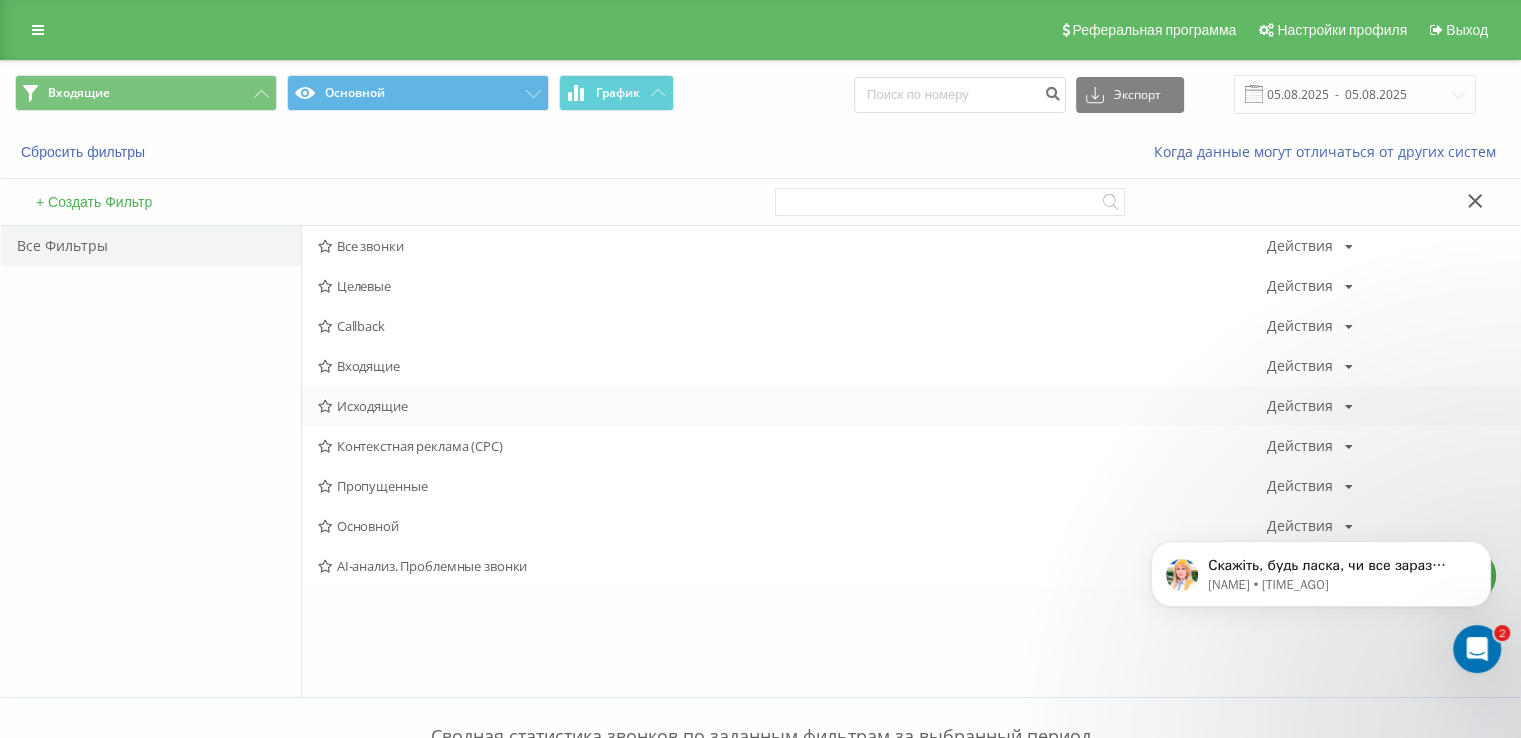 click on "Исходящие" at bounding box center [792, 406] 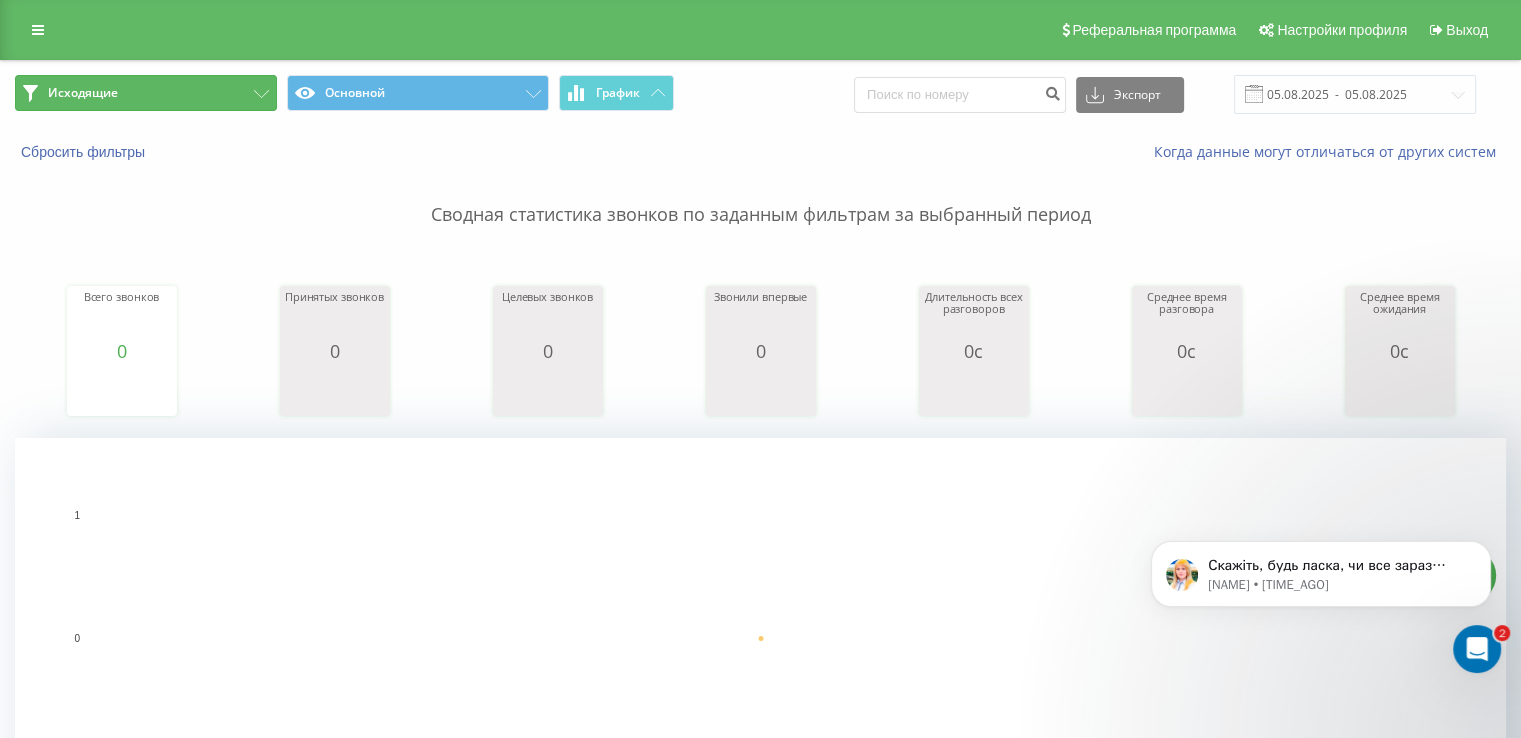click on "Исходящие" at bounding box center (146, 93) 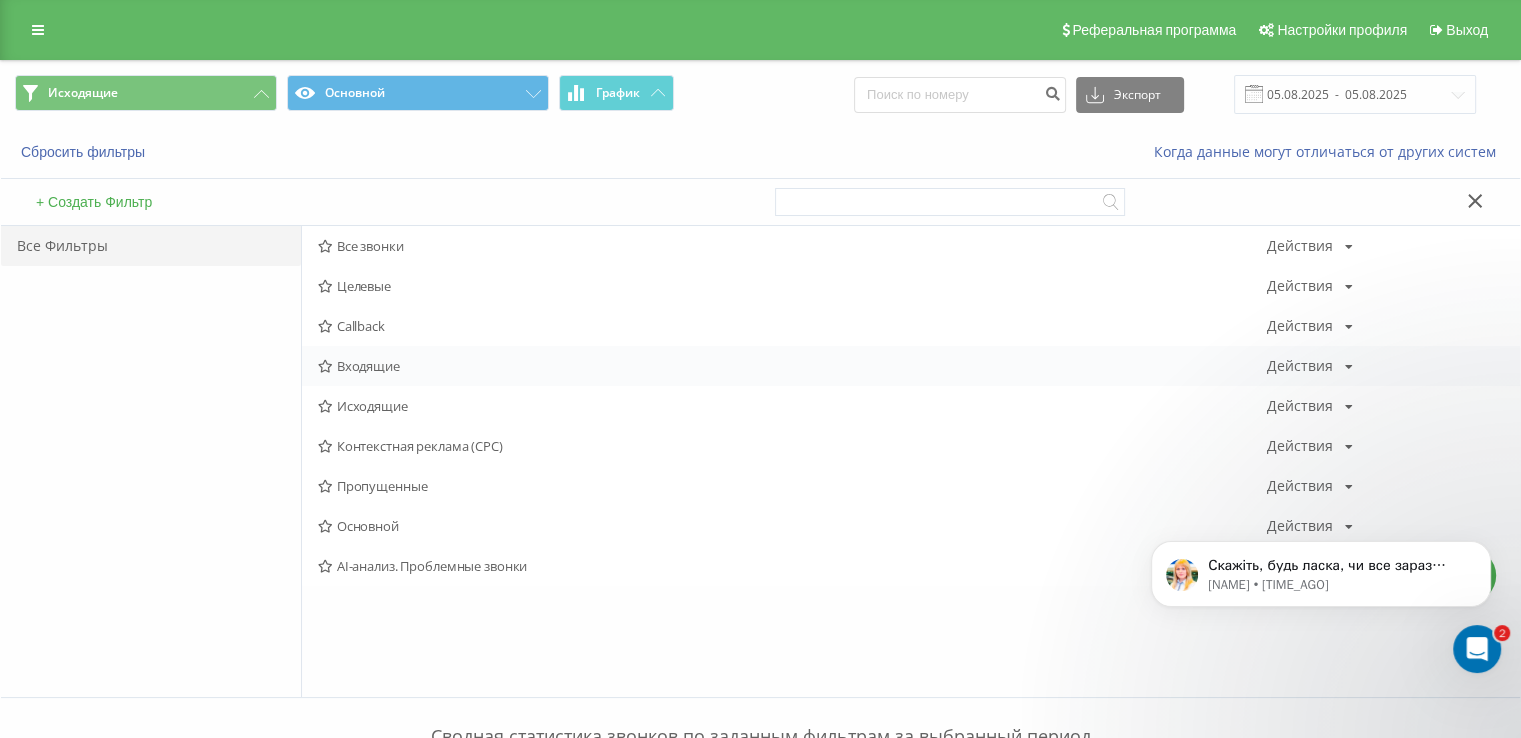 click on "Входящие" at bounding box center [792, 366] 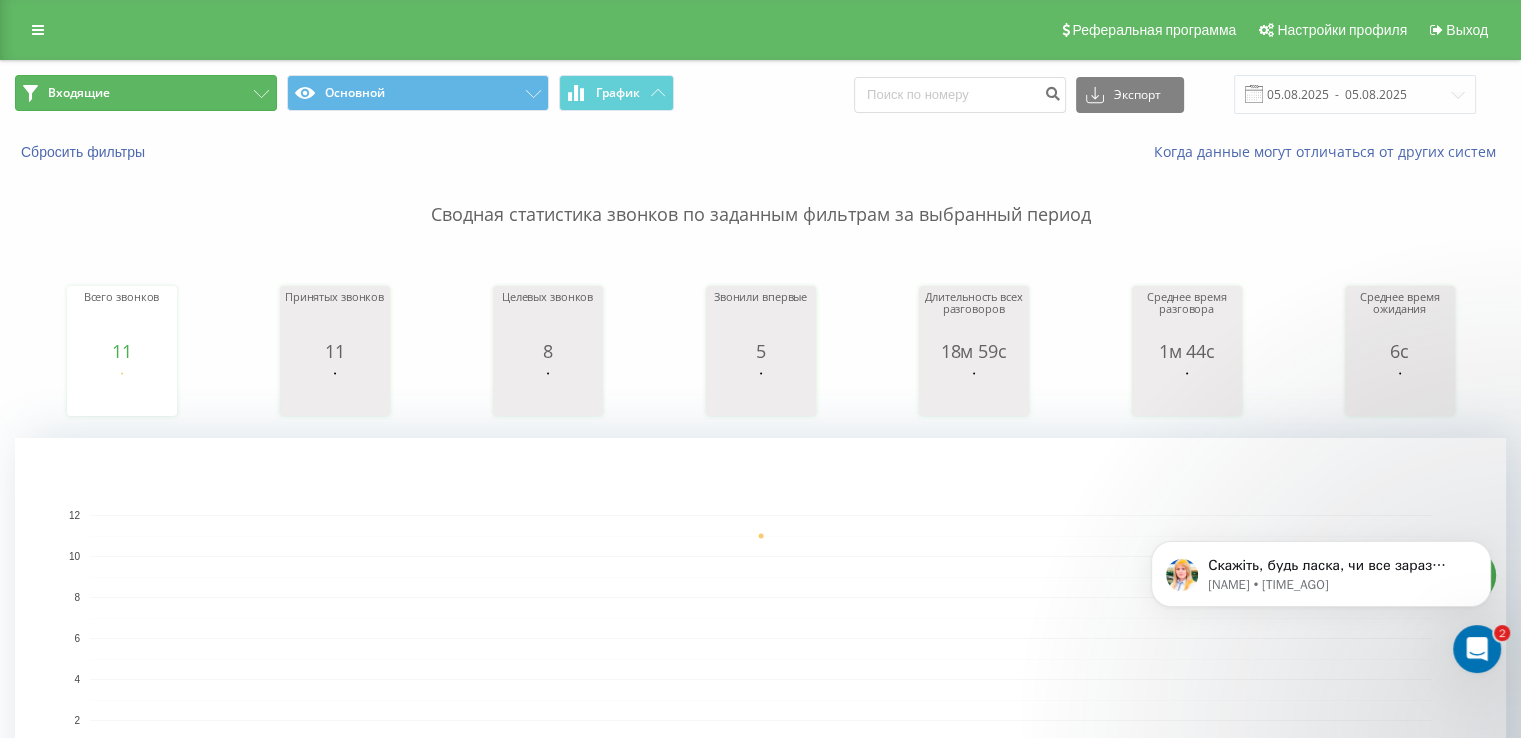 click on "Входящие" at bounding box center [146, 93] 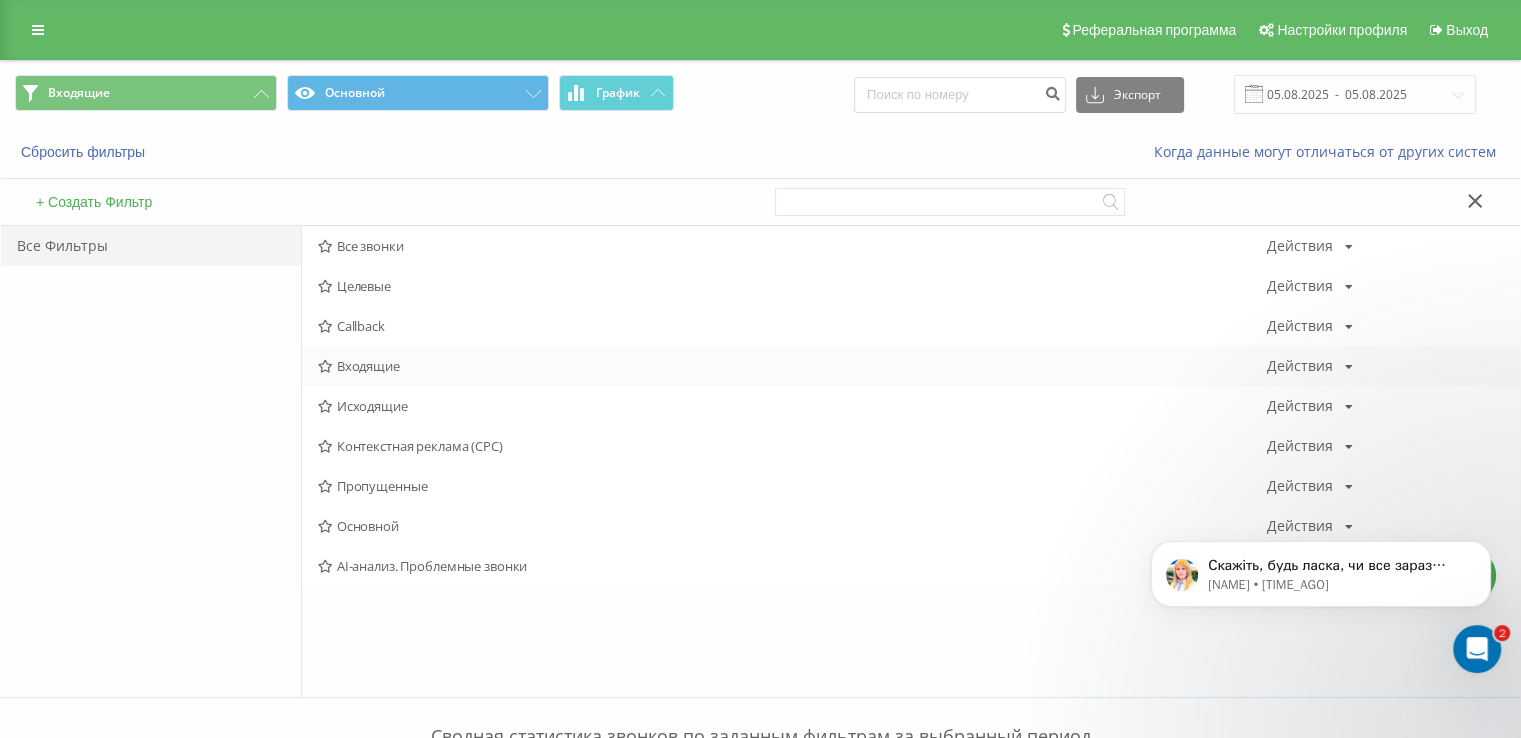 click on "Входящие Действия Редактировать Копировать Удалить По умолчанию Поделиться" at bounding box center [911, 366] 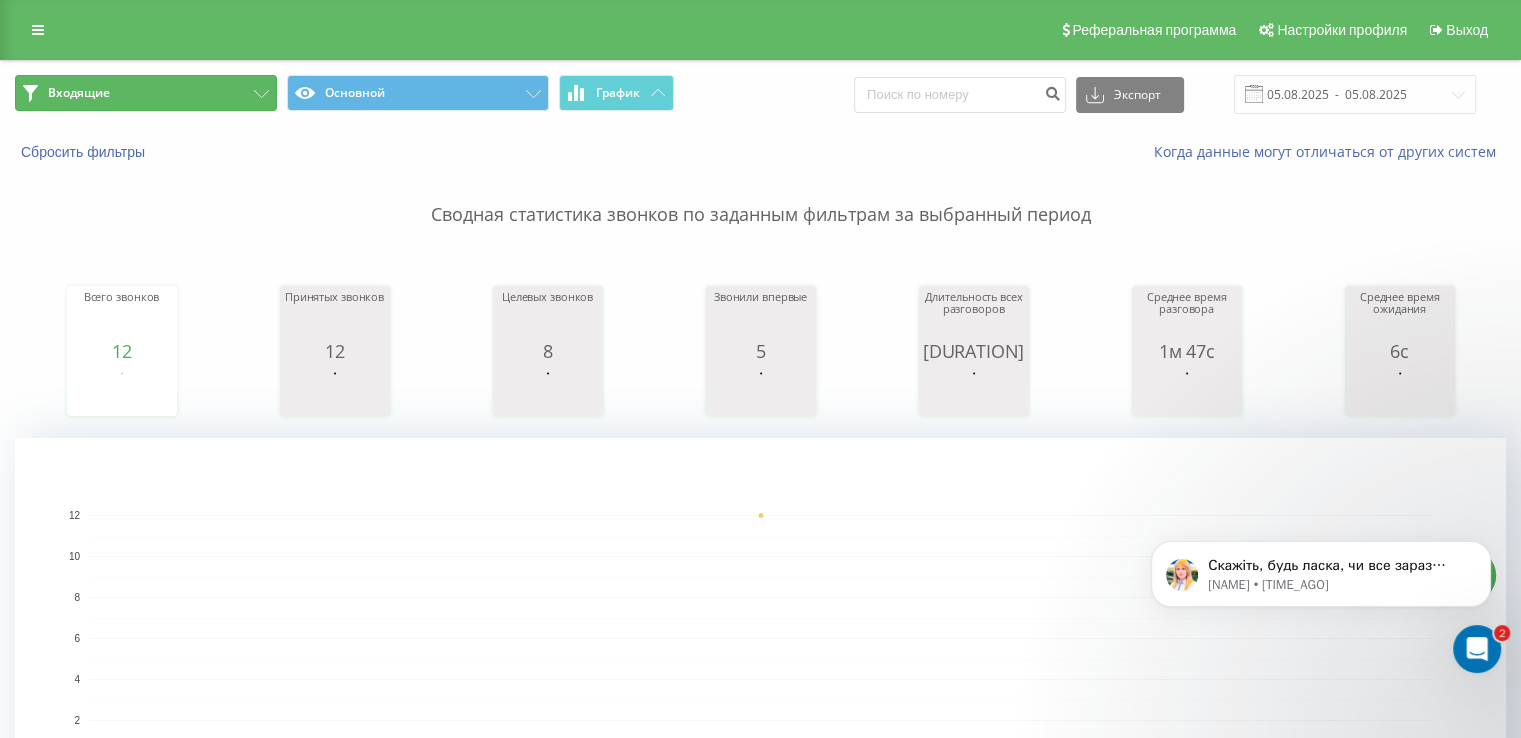 click on "Входящие" at bounding box center [79, 93] 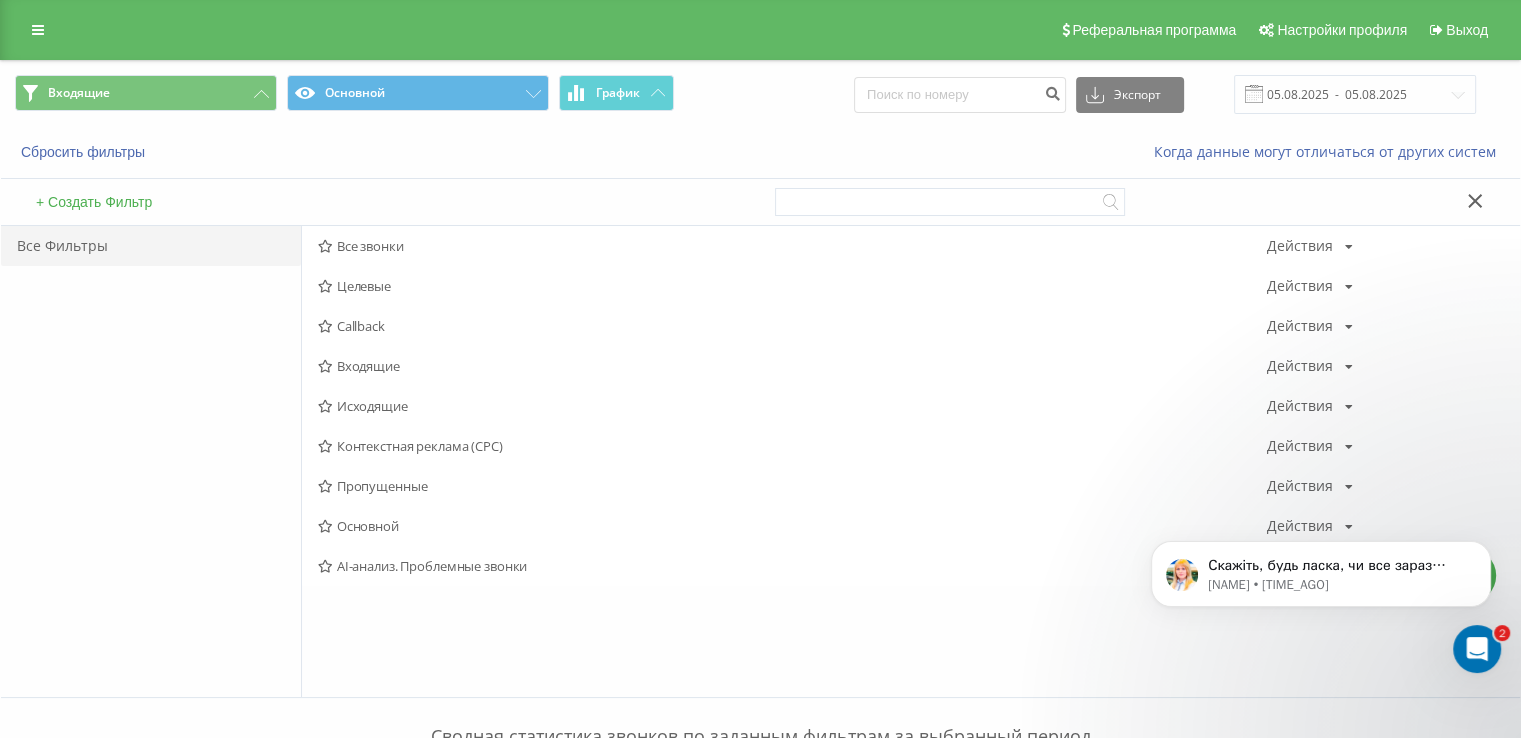 click on "Исходящие" at bounding box center [792, 406] 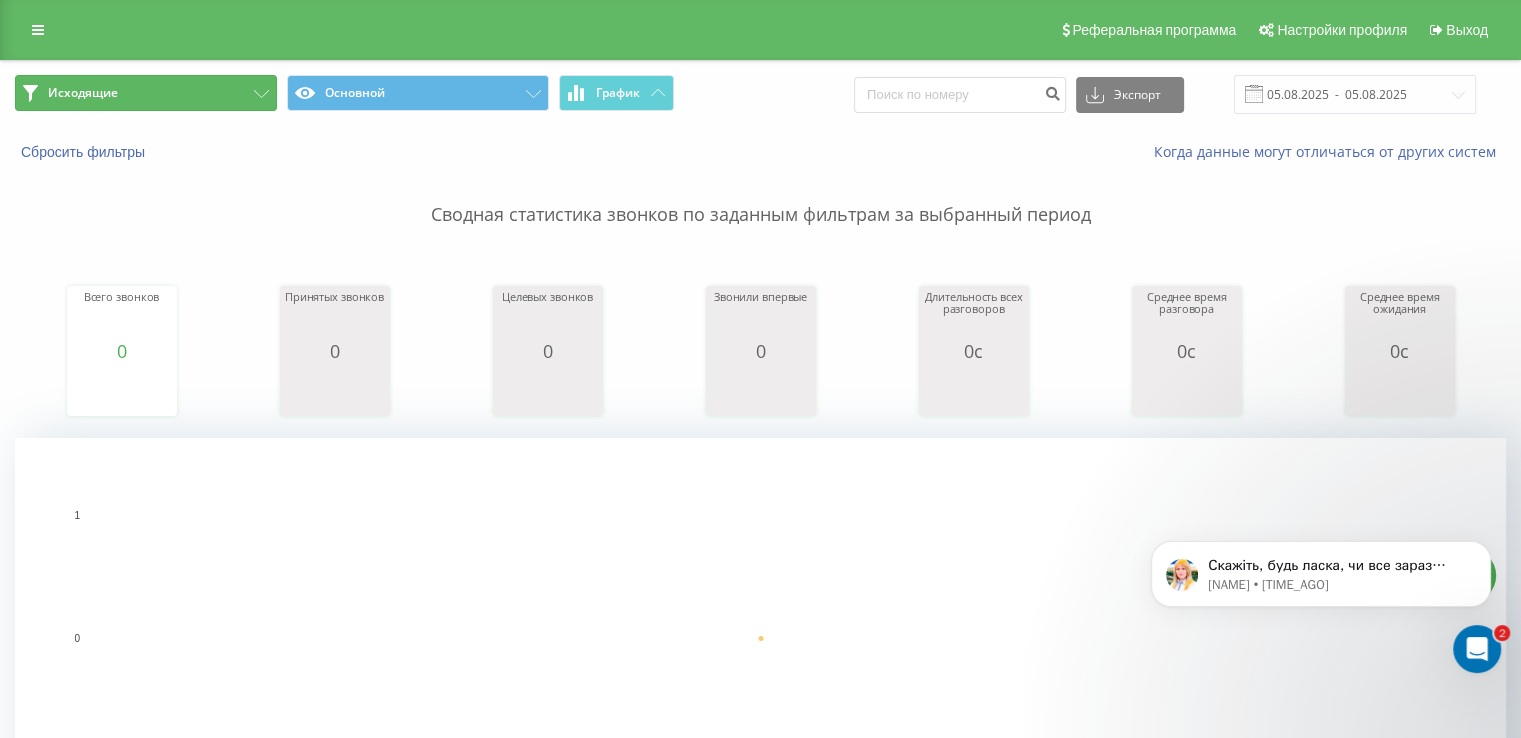 click on "Исходящие" at bounding box center [146, 93] 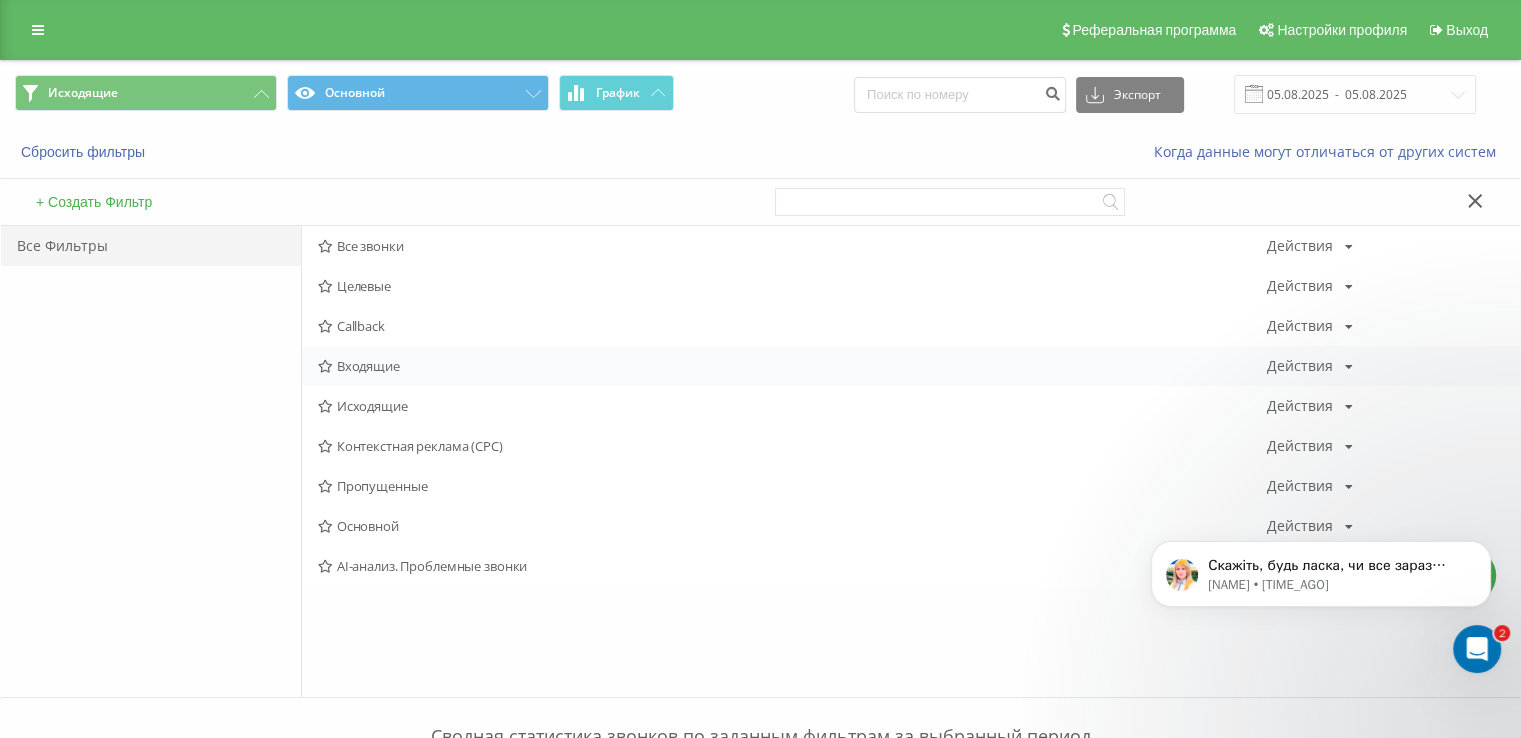 click on "Входящие" at bounding box center [792, 366] 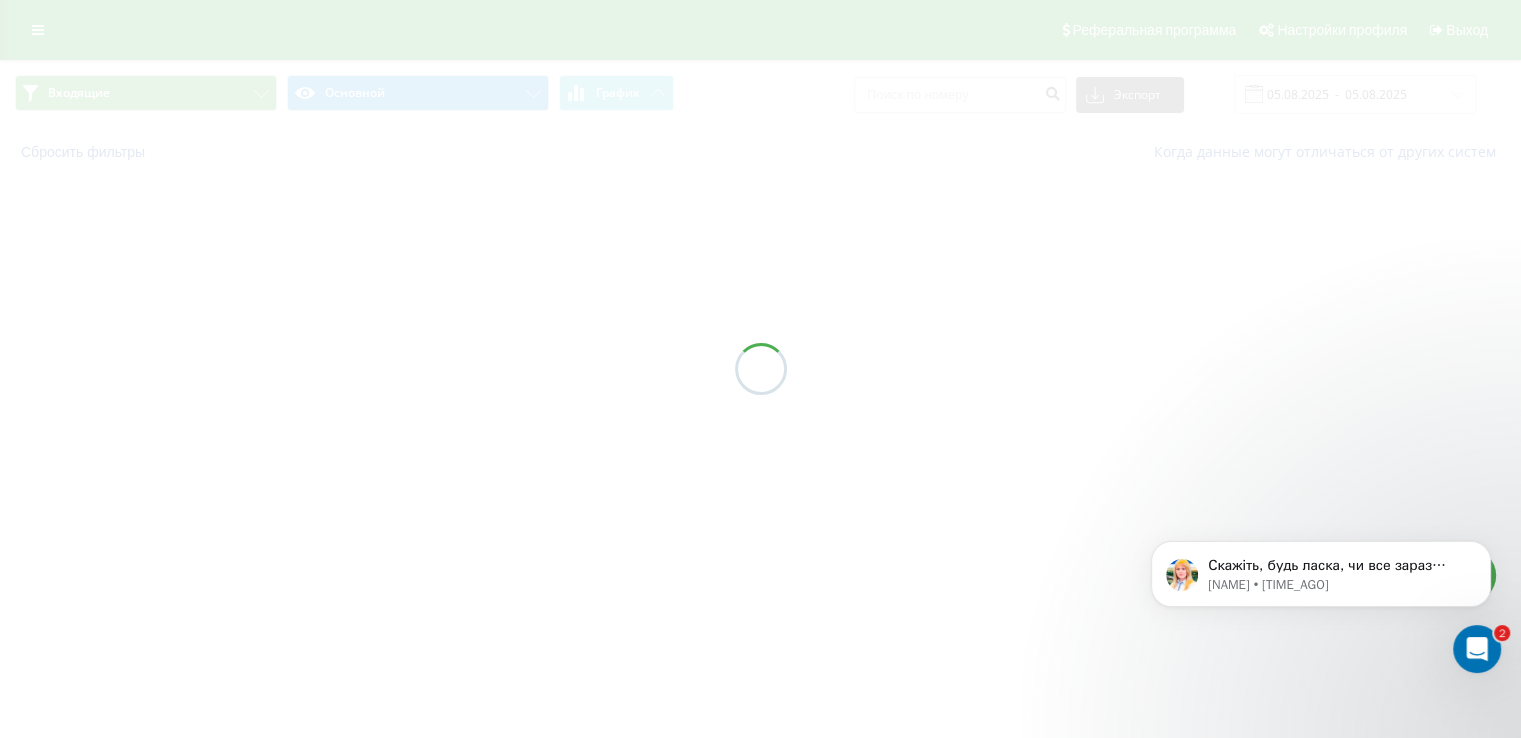 click at bounding box center (760, 369) 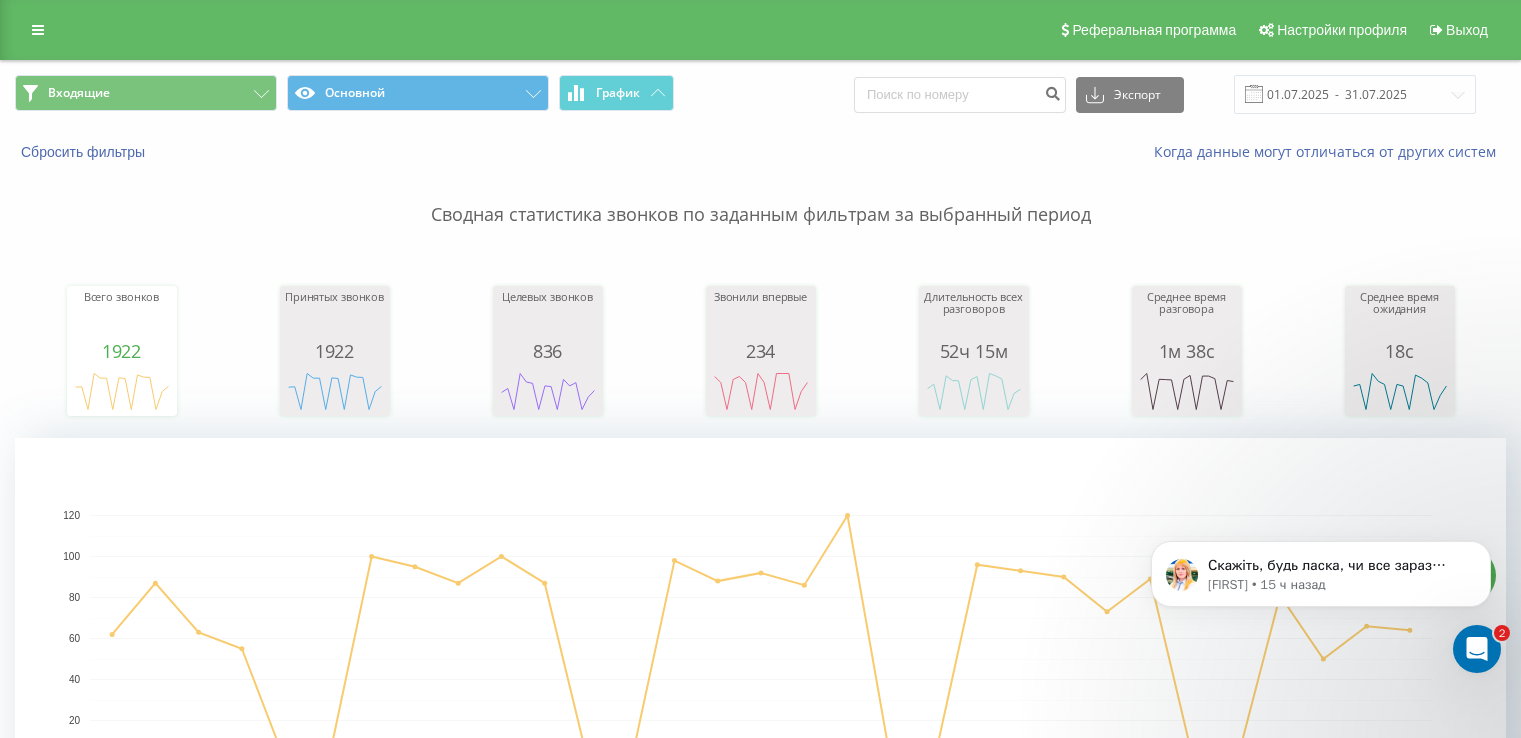 scroll, scrollTop: 0, scrollLeft: 0, axis: both 